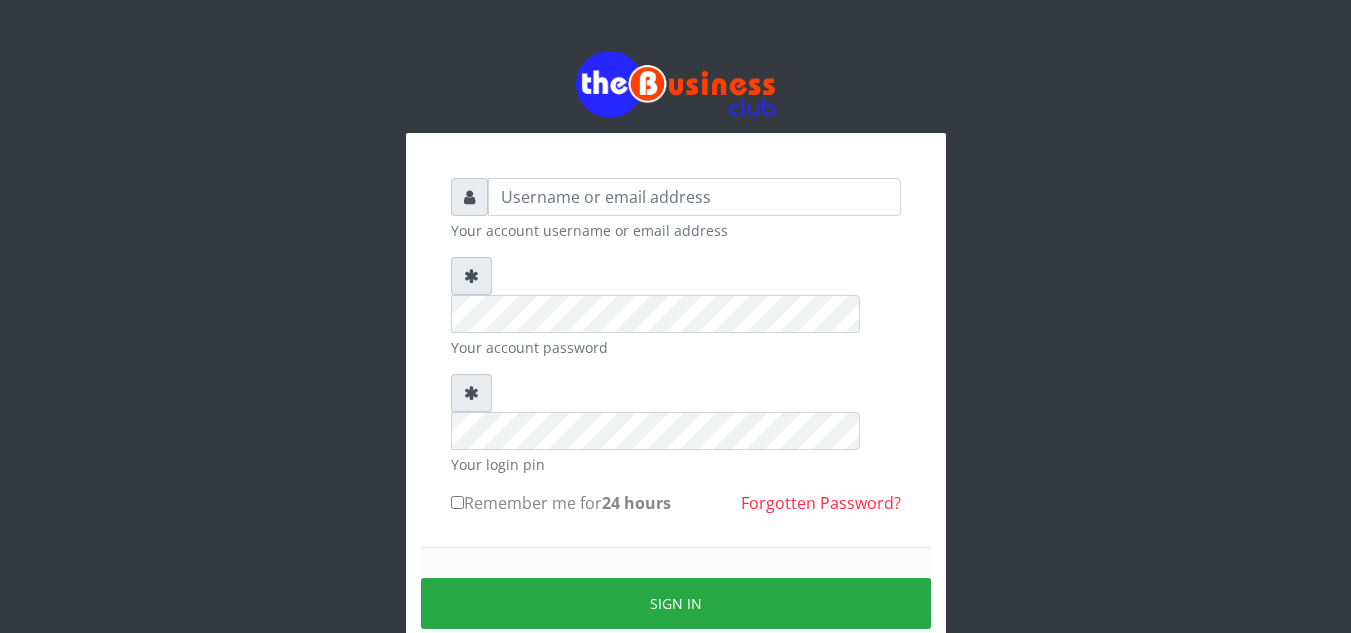 scroll, scrollTop: 0, scrollLeft: 0, axis: both 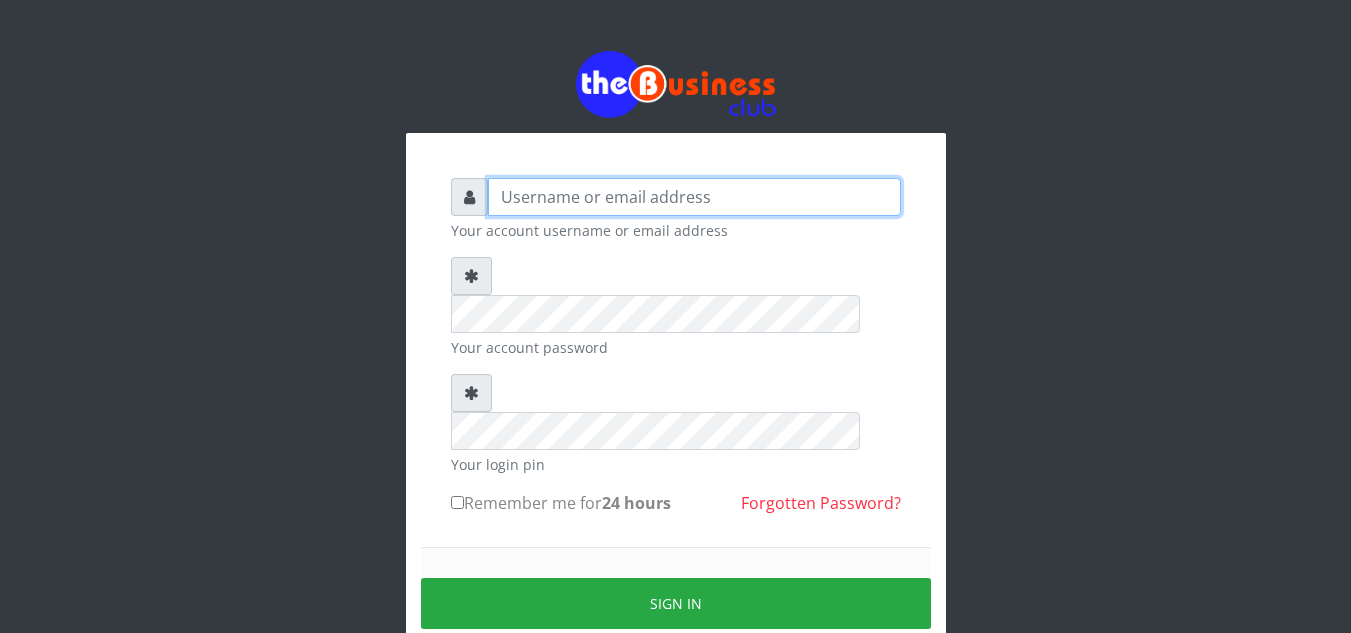 type on "Obymary" 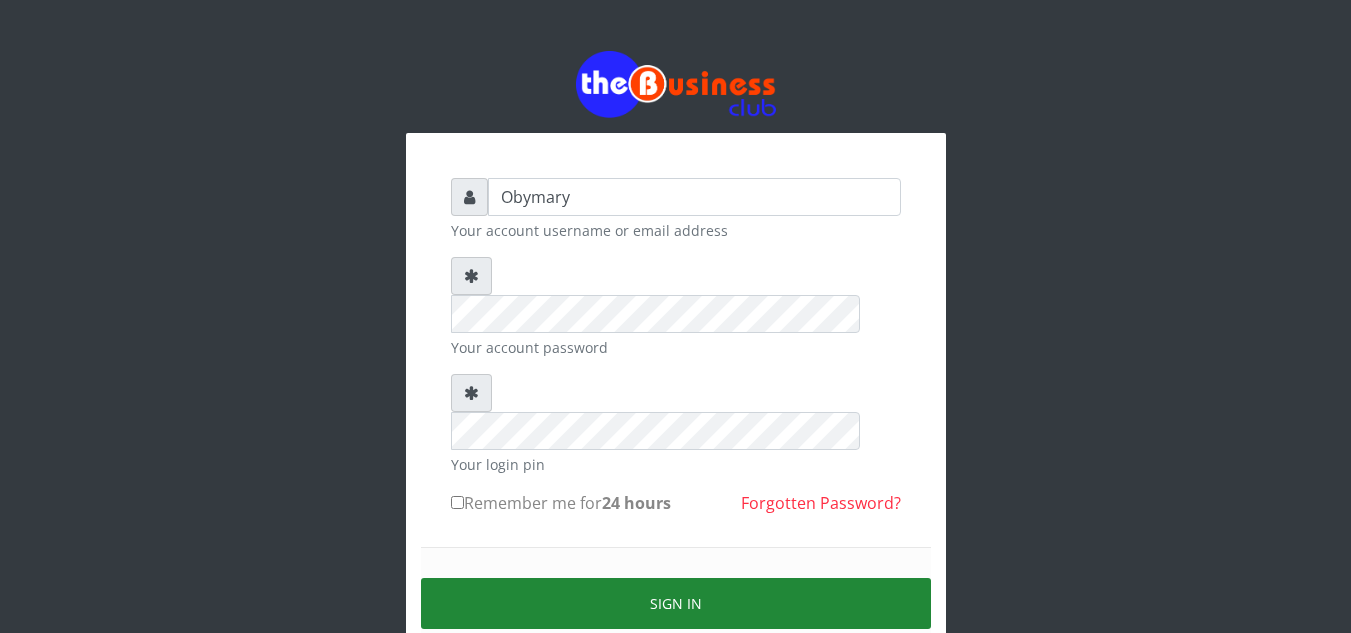 click on "Sign in" at bounding box center (676, 603) 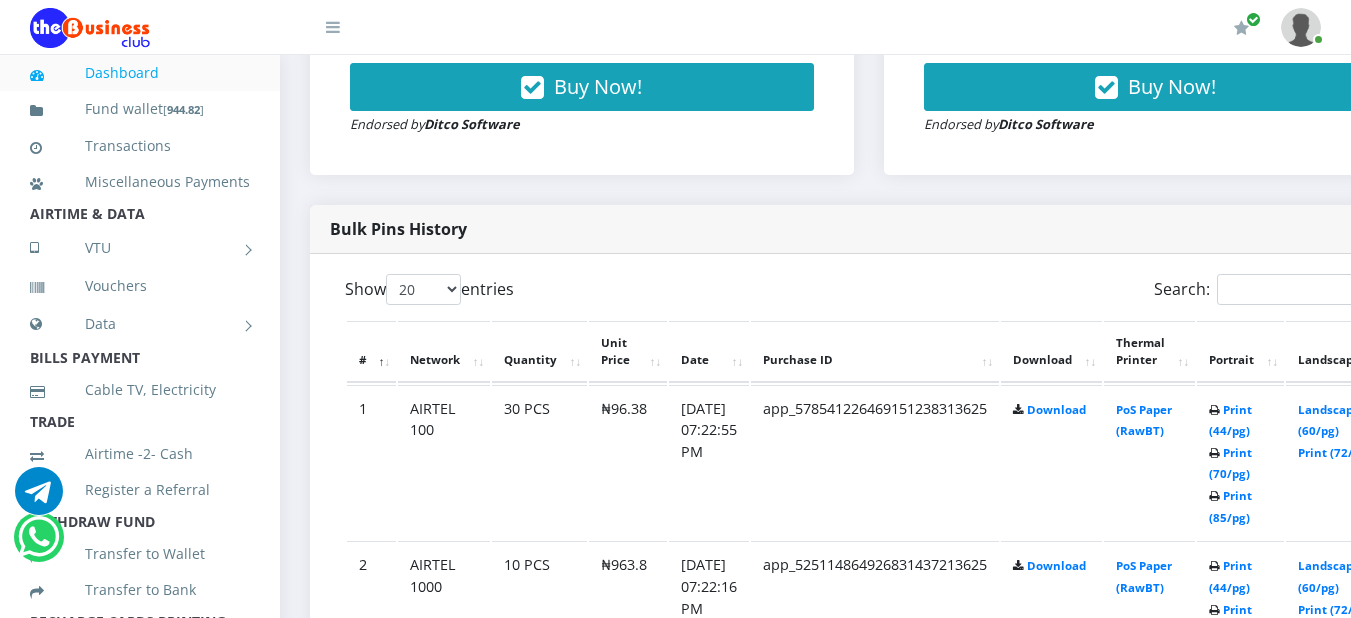 scroll, scrollTop: 920, scrollLeft: 0, axis: vertical 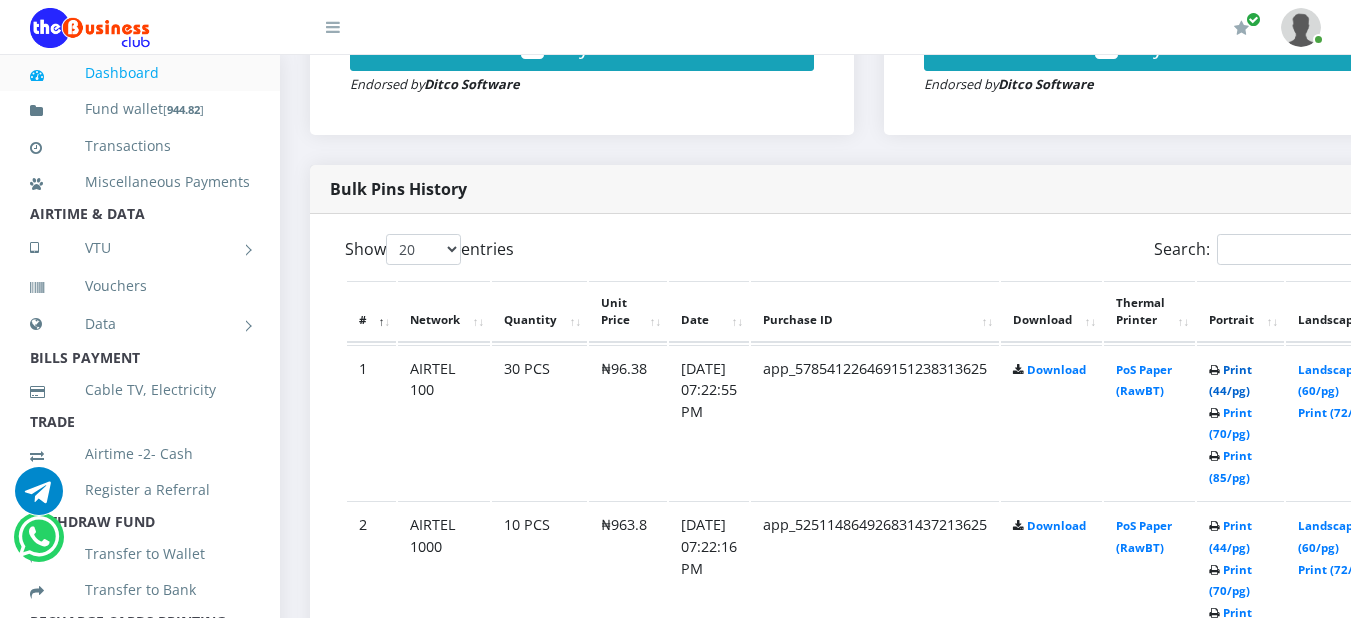 click on "Print (44/pg)" at bounding box center [1230, 380] 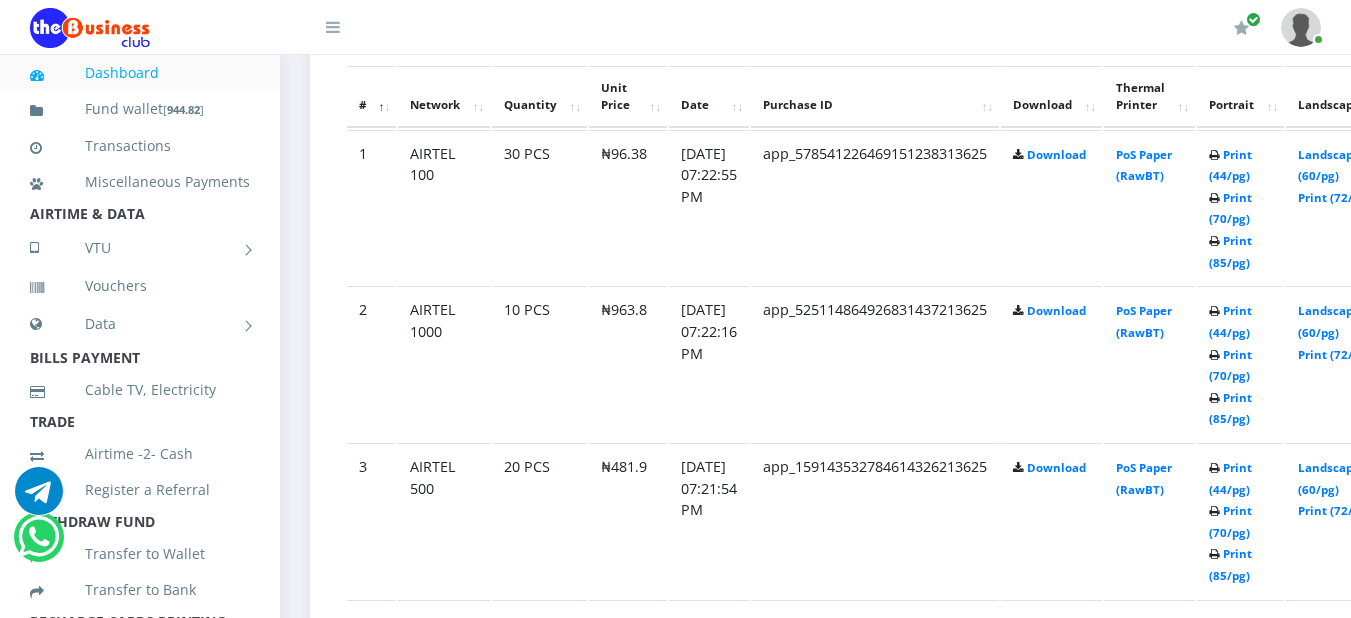scroll, scrollTop: 1137, scrollLeft: 0, axis: vertical 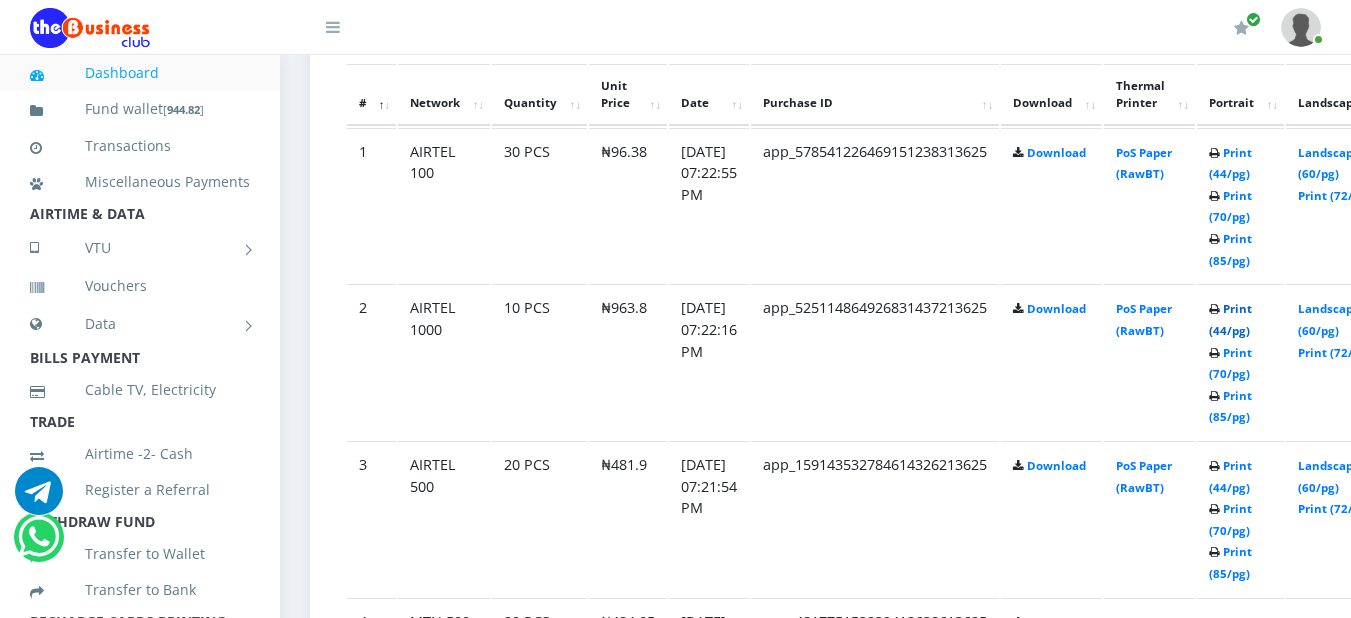 click on "Print (44/pg)" at bounding box center (1230, 319) 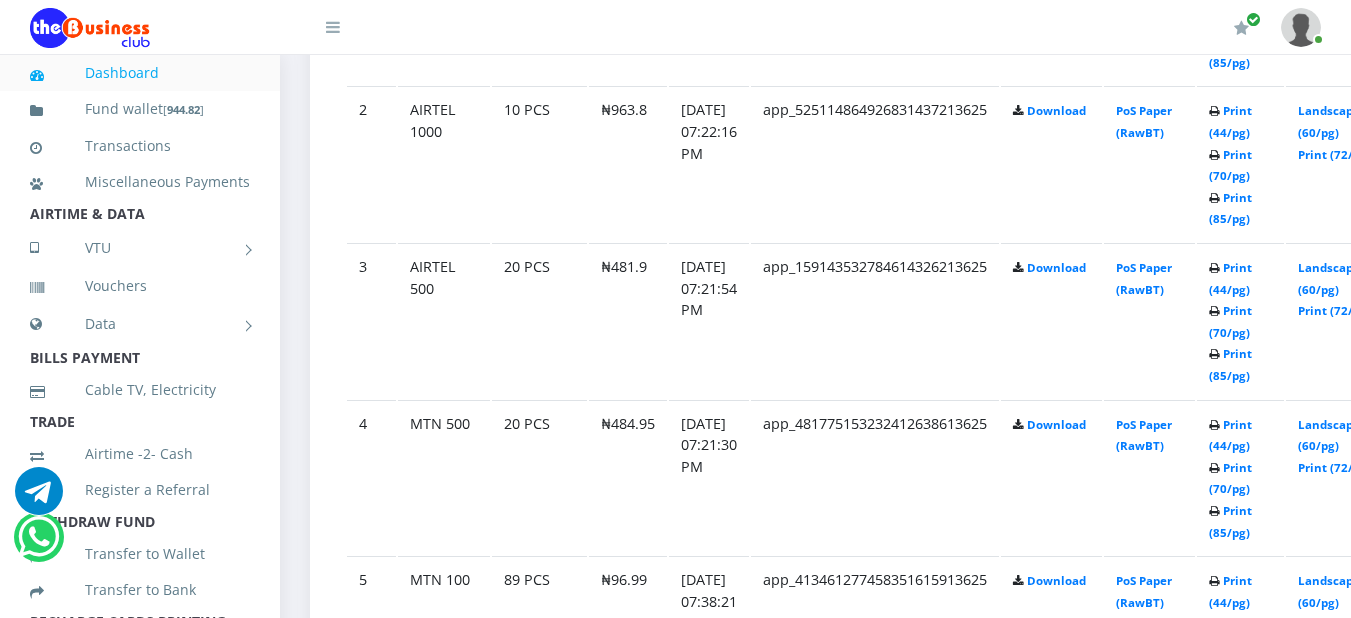 scroll, scrollTop: 1337, scrollLeft: 0, axis: vertical 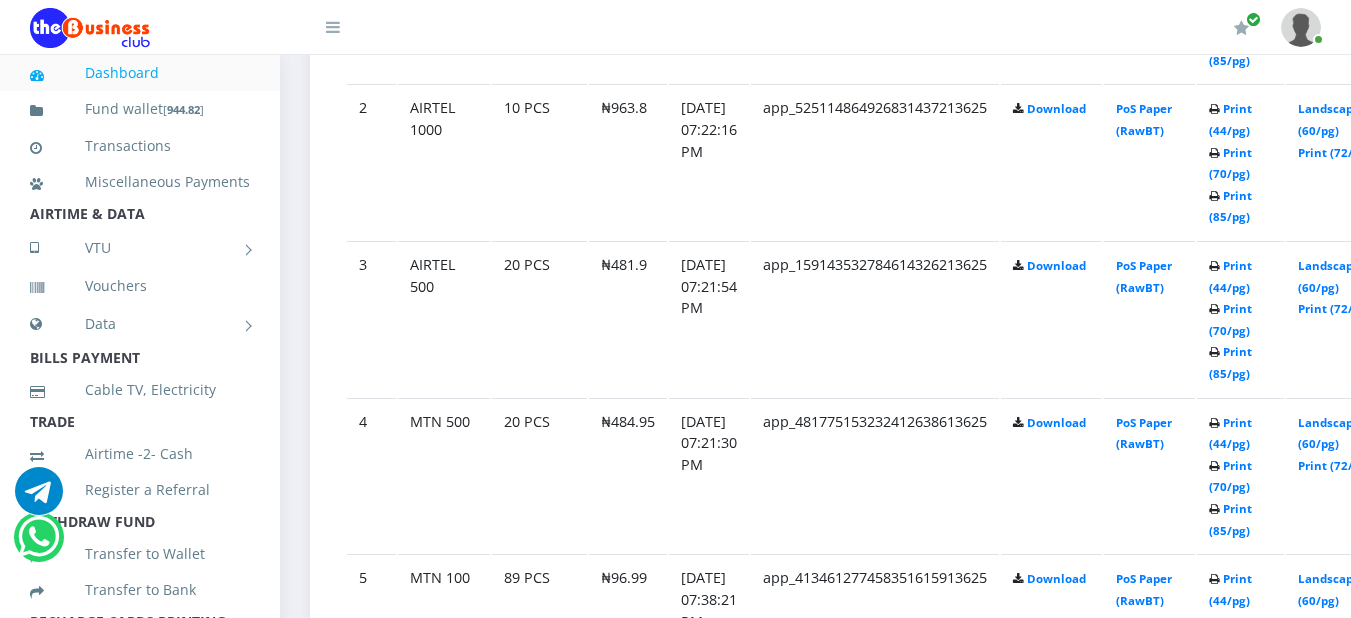 click on "Print (44/pg)   Print (70/pg)   Print (85/pg)" at bounding box center (1230, 6) 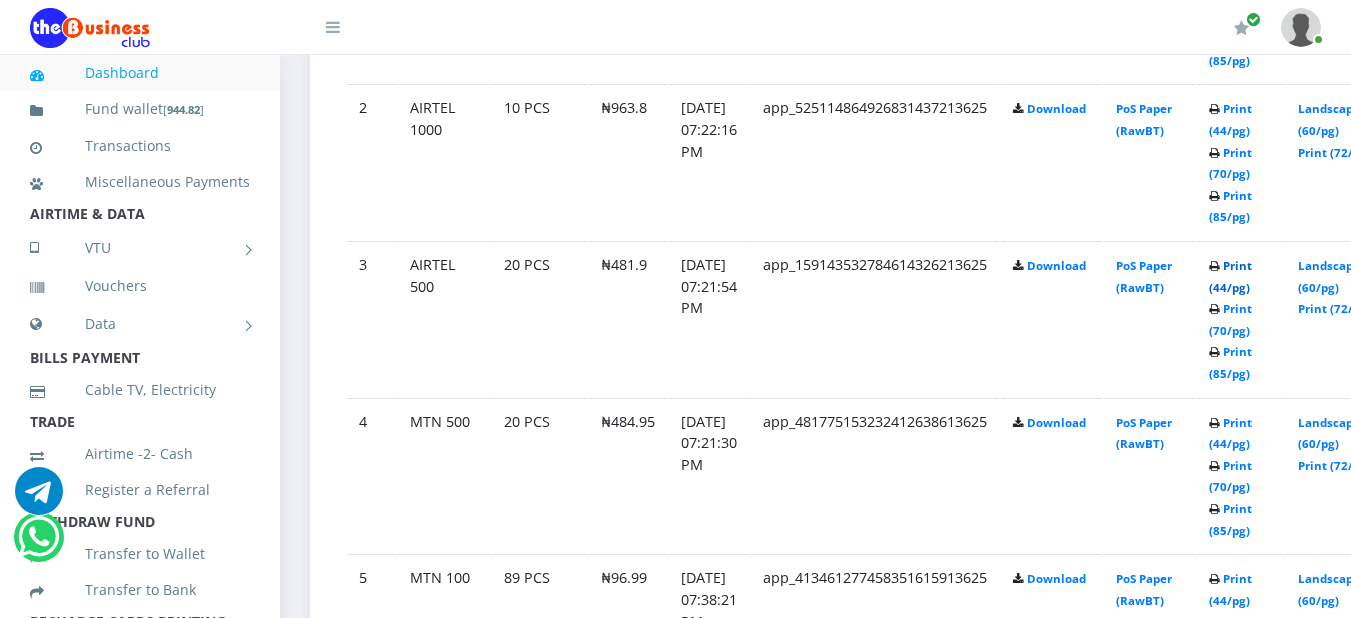 click on "Print (44/pg)" at bounding box center [1230, 276] 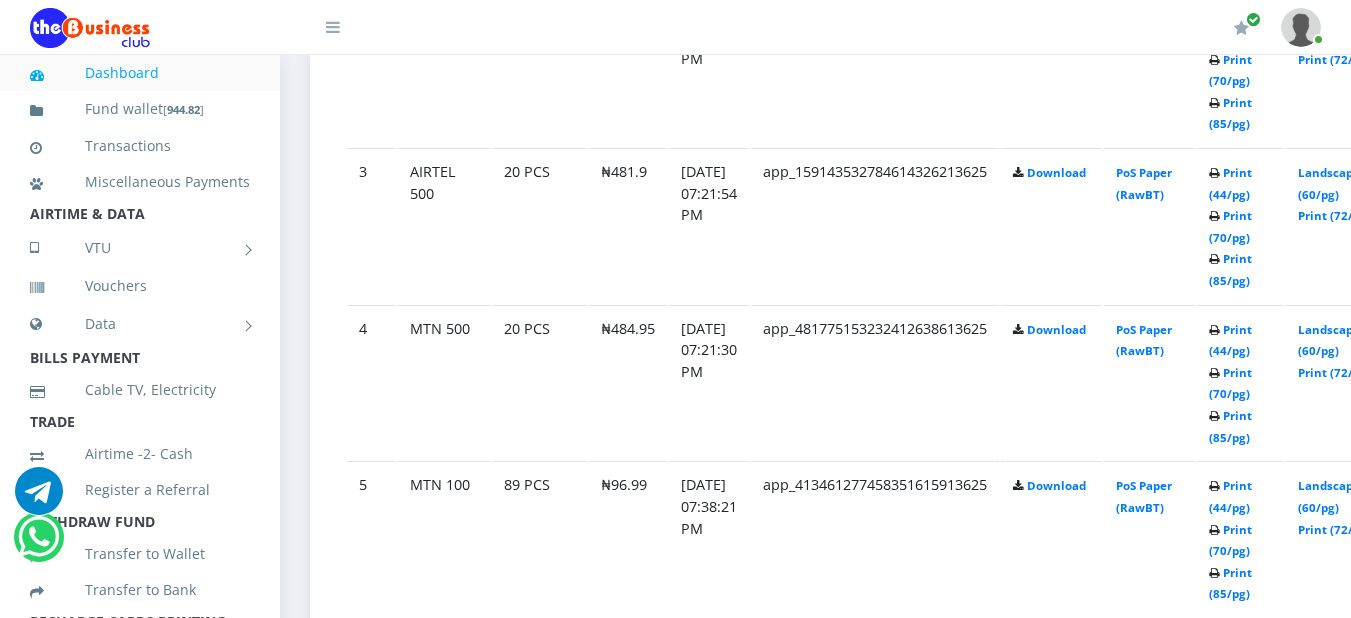 scroll, scrollTop: 1470, scrollLeft: 0, axis: vertical 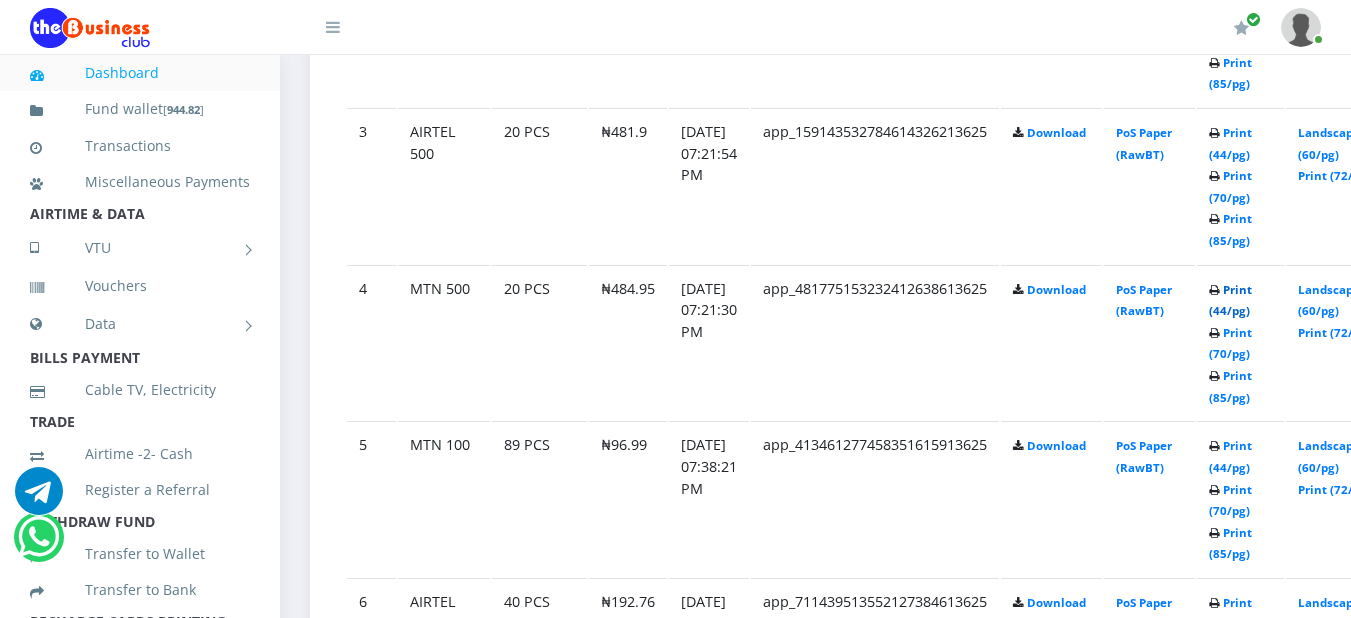 click on "Print (44/pg)" at bounding box center [1230, 300] 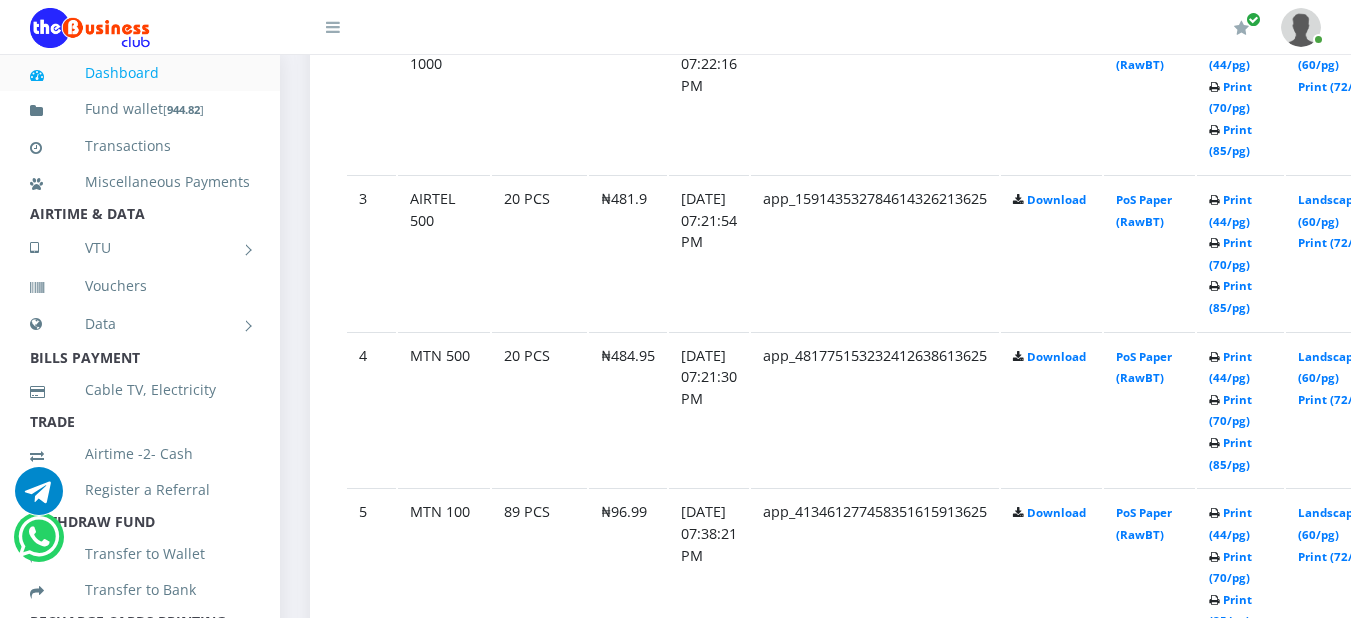 scroll, scrollTop: 1470, scrollLeft: 0, axis: vertical 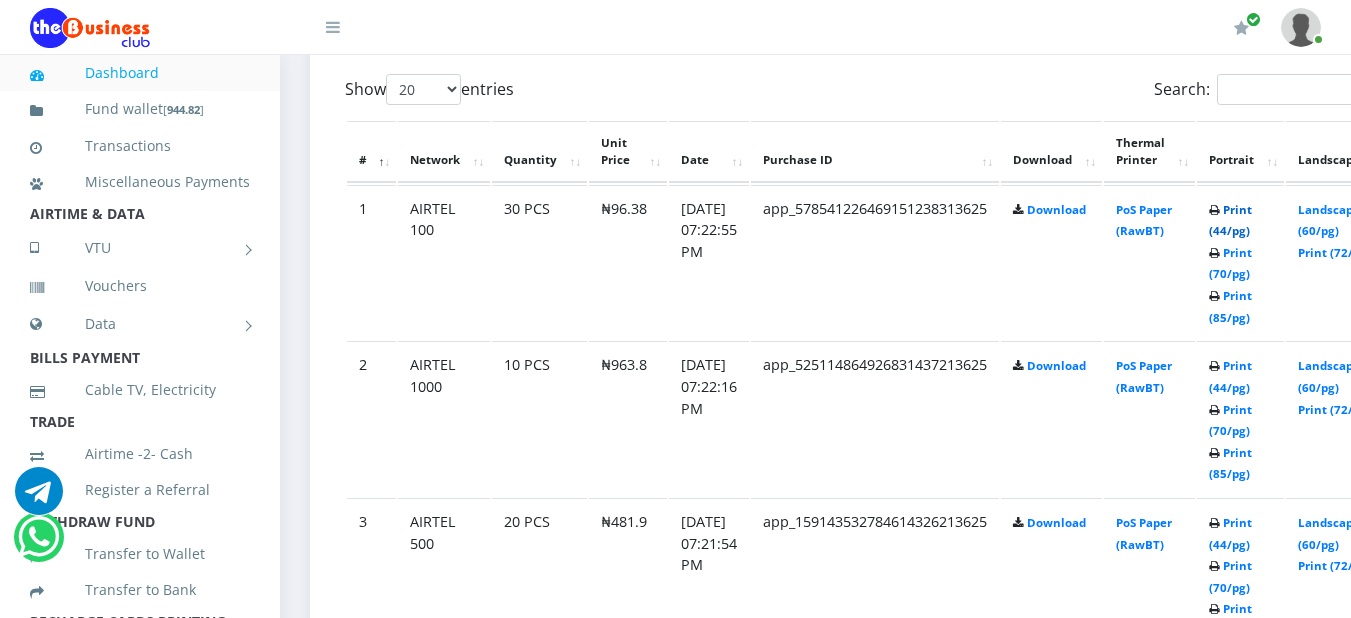 click on "Print (44/pg)" at bounding box center (1230, 220) 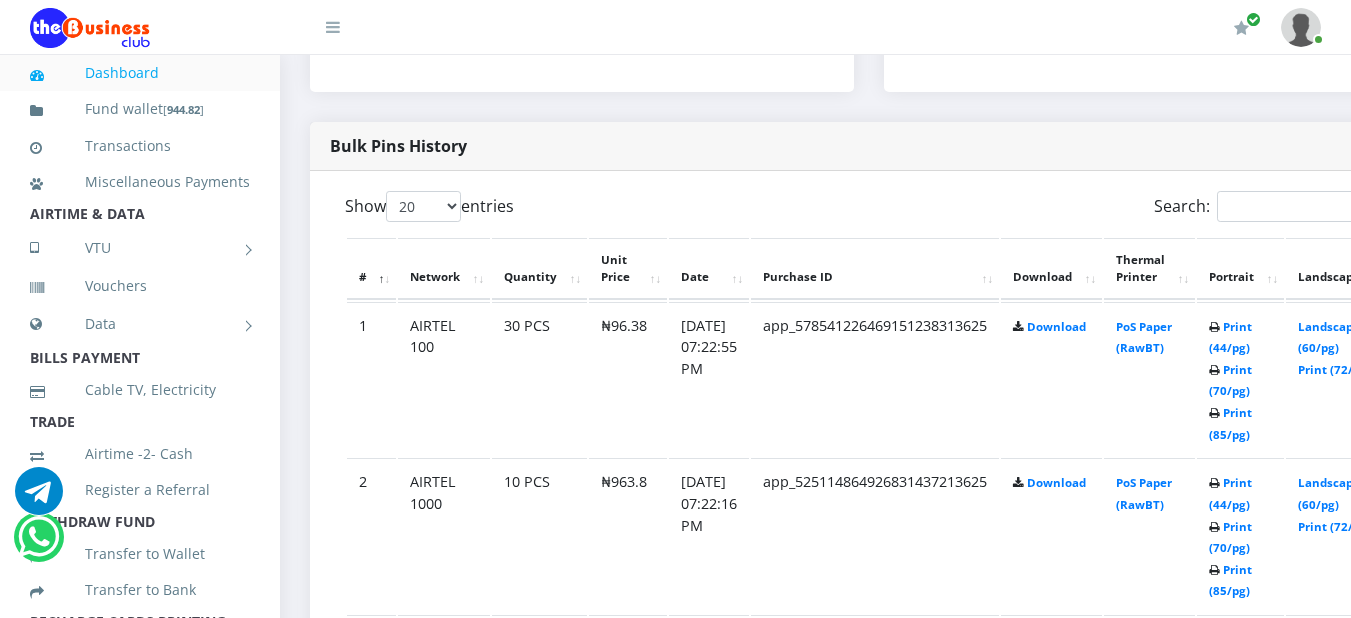 scroll, scrollTop: 1000, scrollLeft: 0, axis: vertical 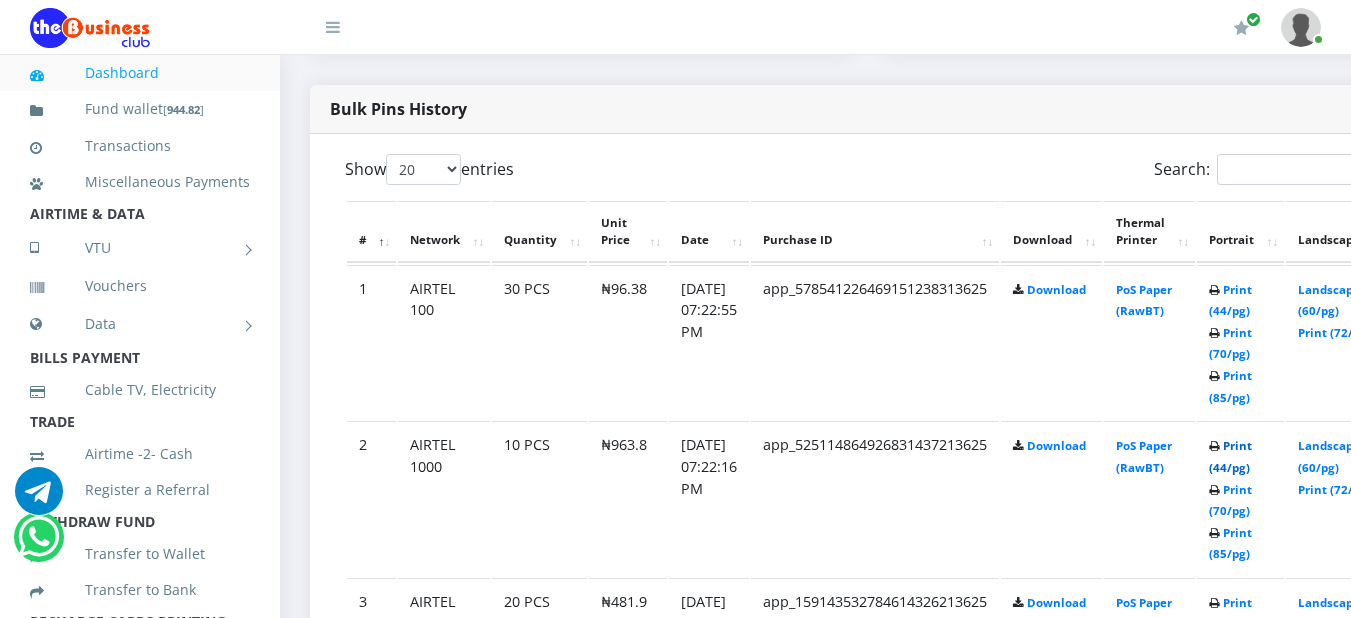 click on "Print (44/pg)" at bounding box center [1230, 456] 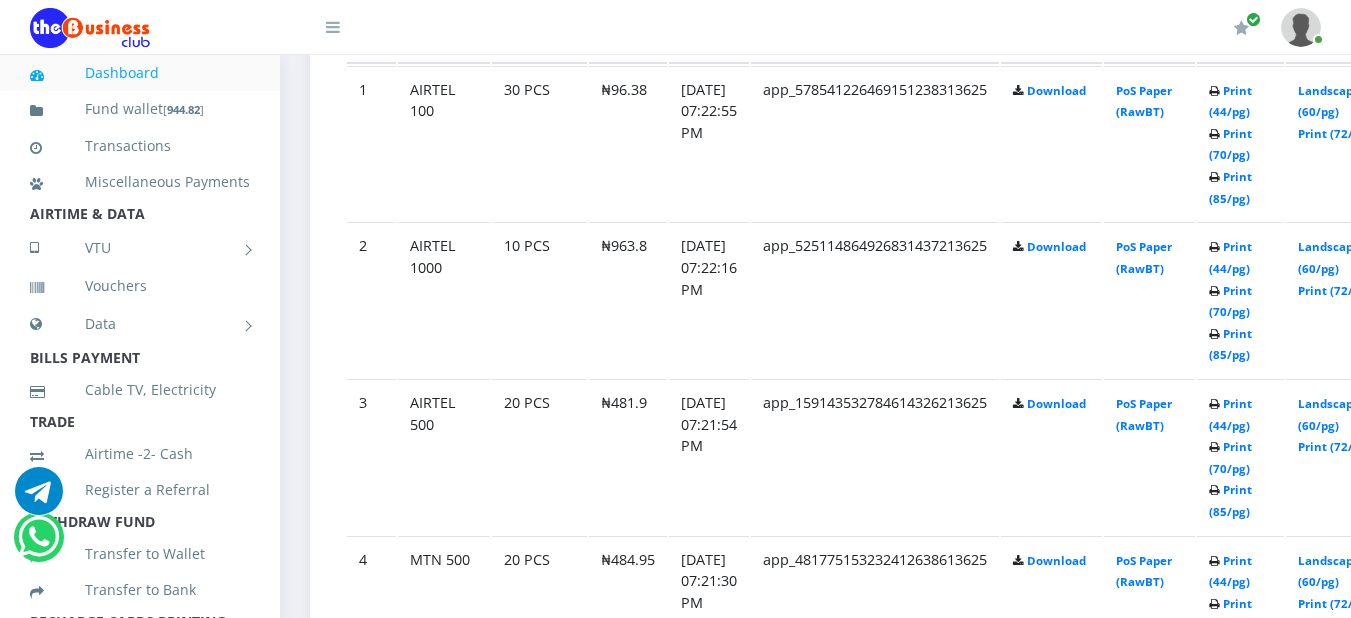 scroll, scrollTop: 1200, scrollLeft: 0, axis: vertical 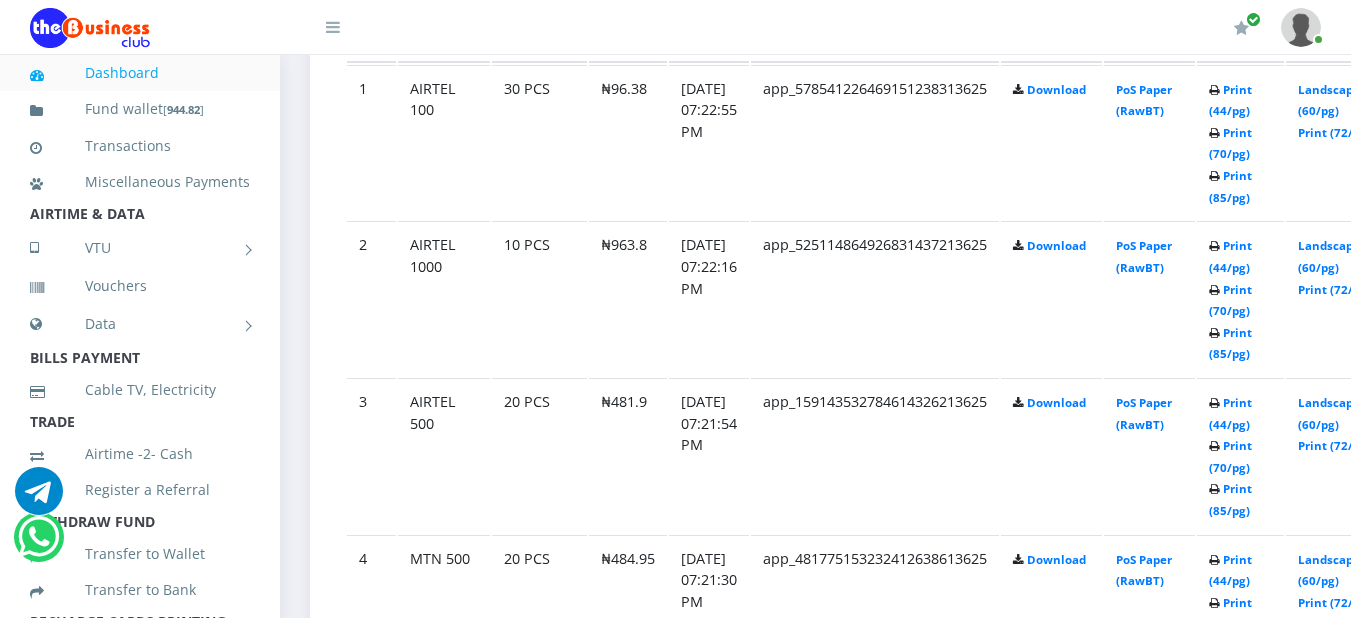 click at bounding box center [1214, 91] 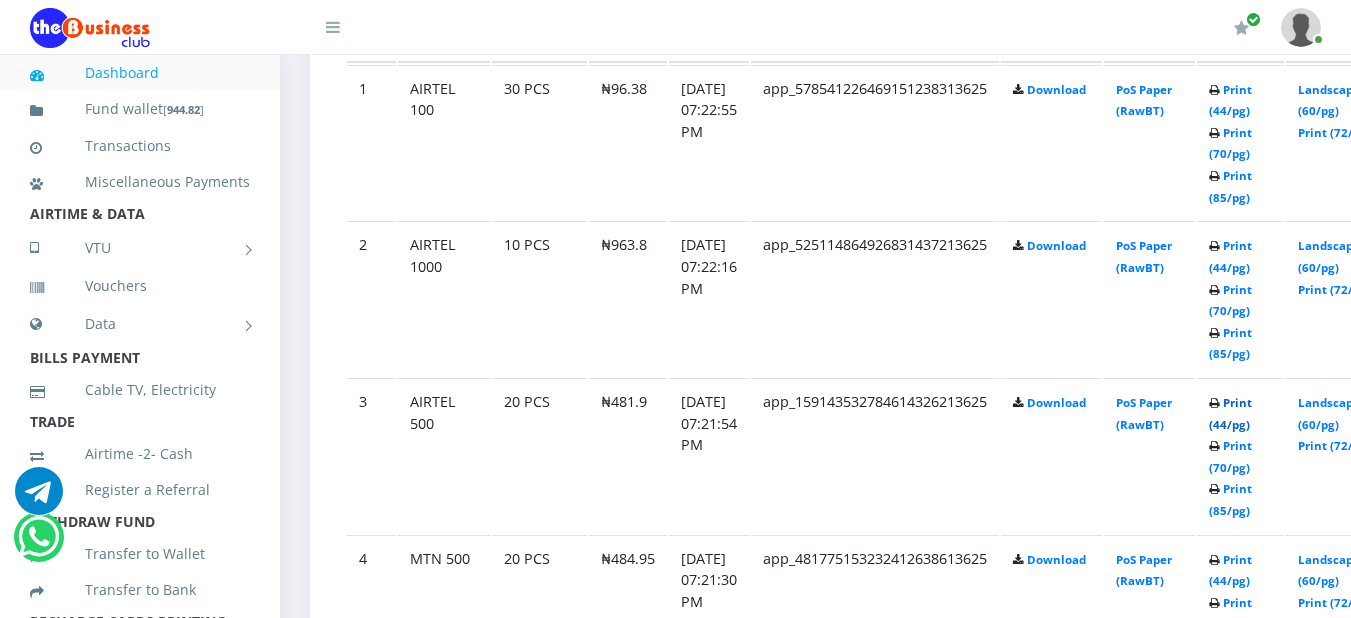 click on "Print (44/pg)" at bounding box center [1230, 413] 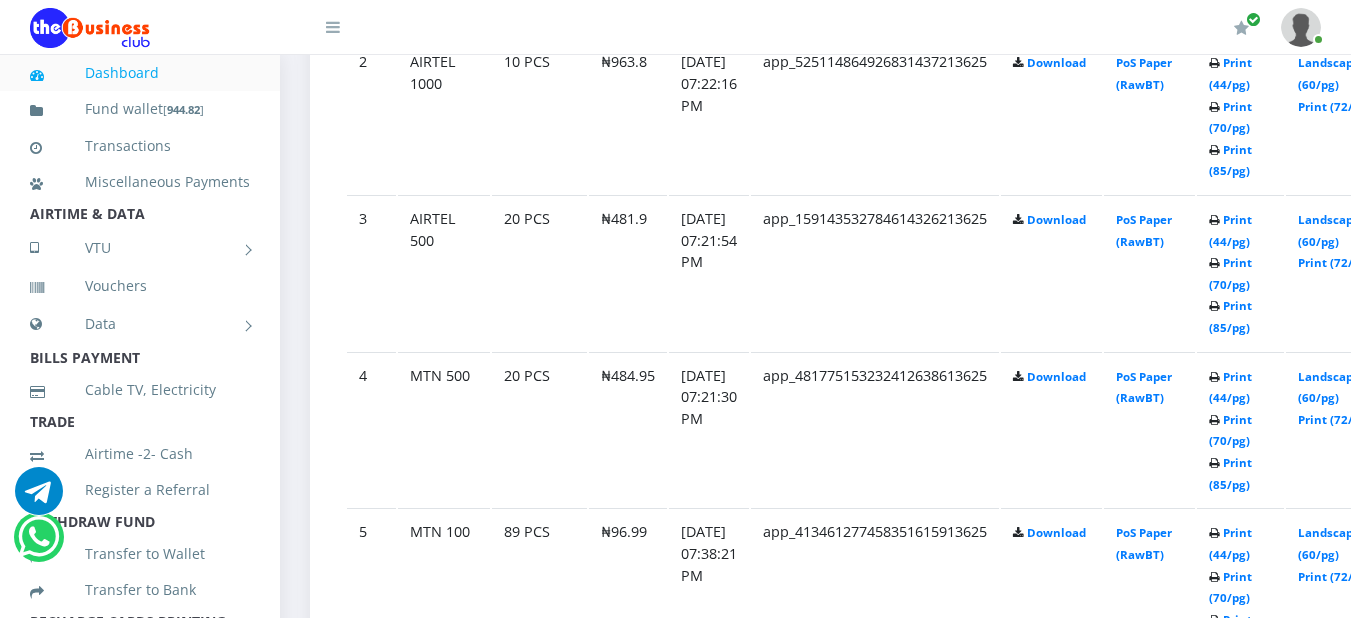 scroll, scrollTop: 1413, scrollLeft: 0, axis: vertical 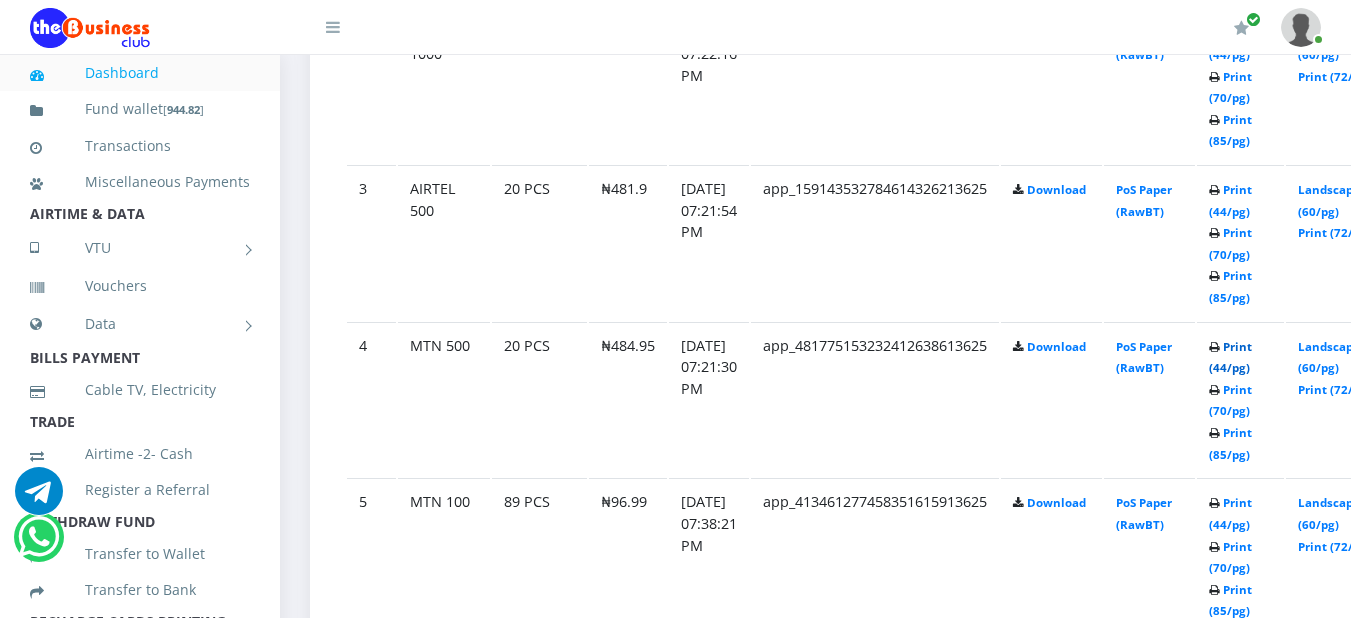 click on "Print (44/pg)" at bounding box center [1230, 357] 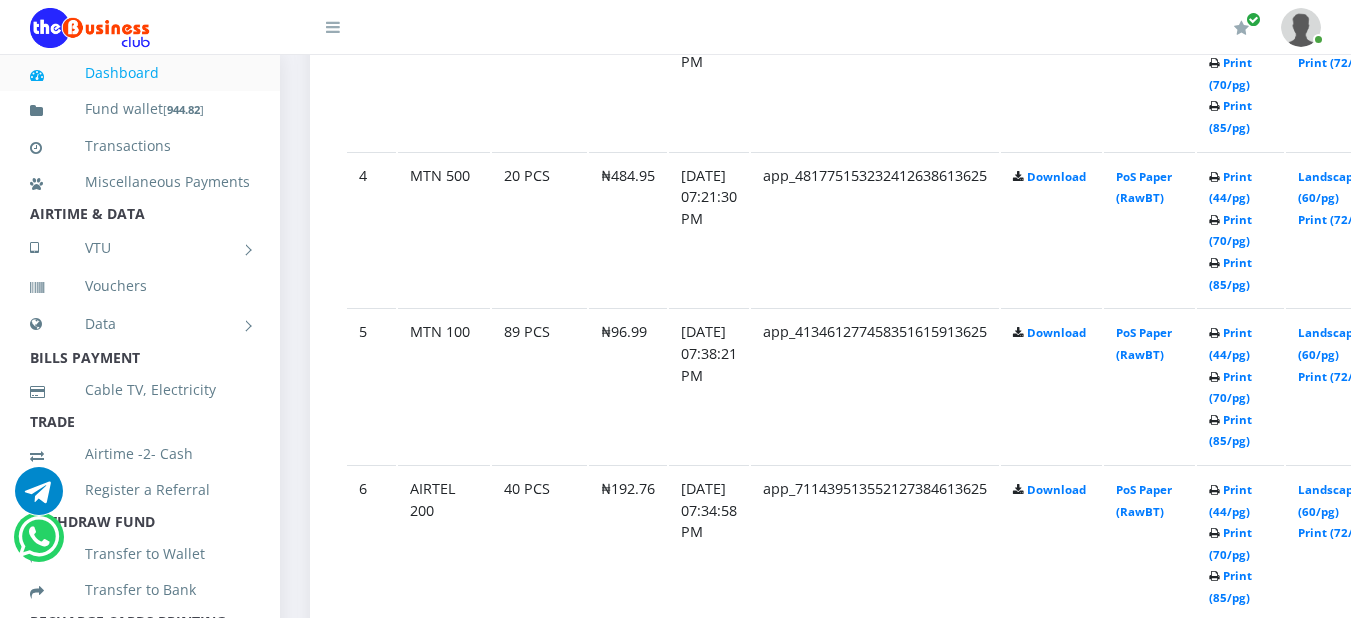scroll, scrollTop: 1626, scrollLeft: 0, axis: vertical 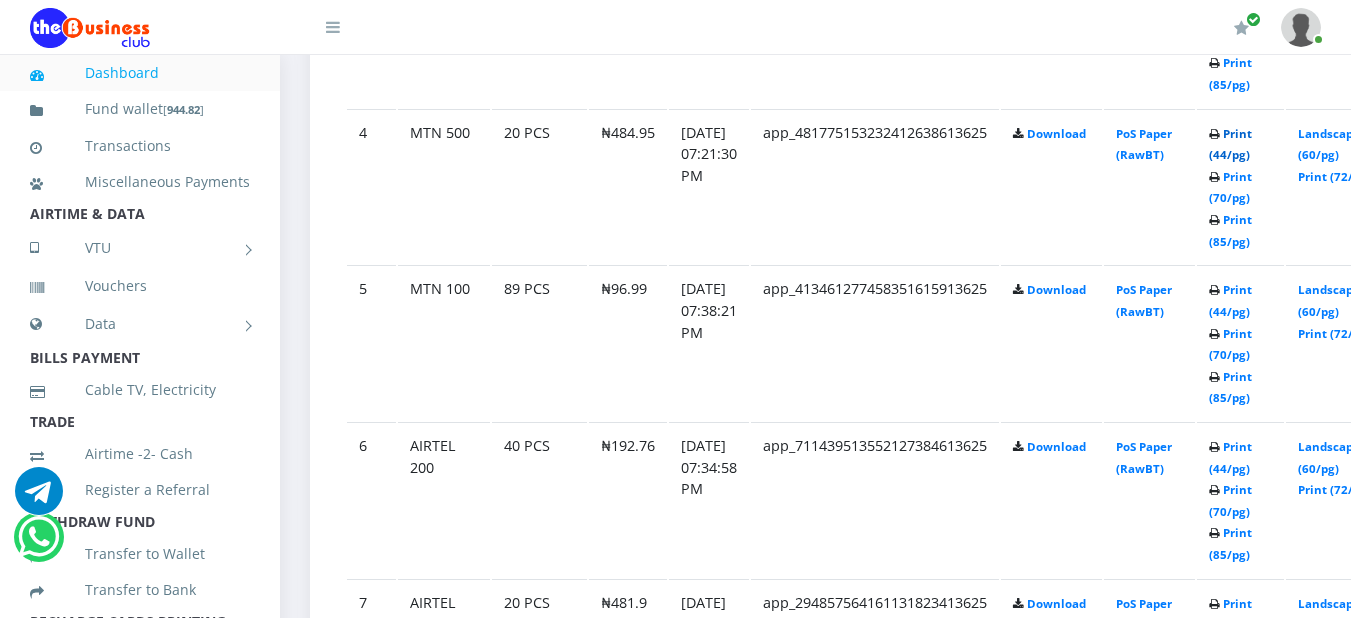 click on "Print (44/pg)" at bounding box center (1230, 144) 